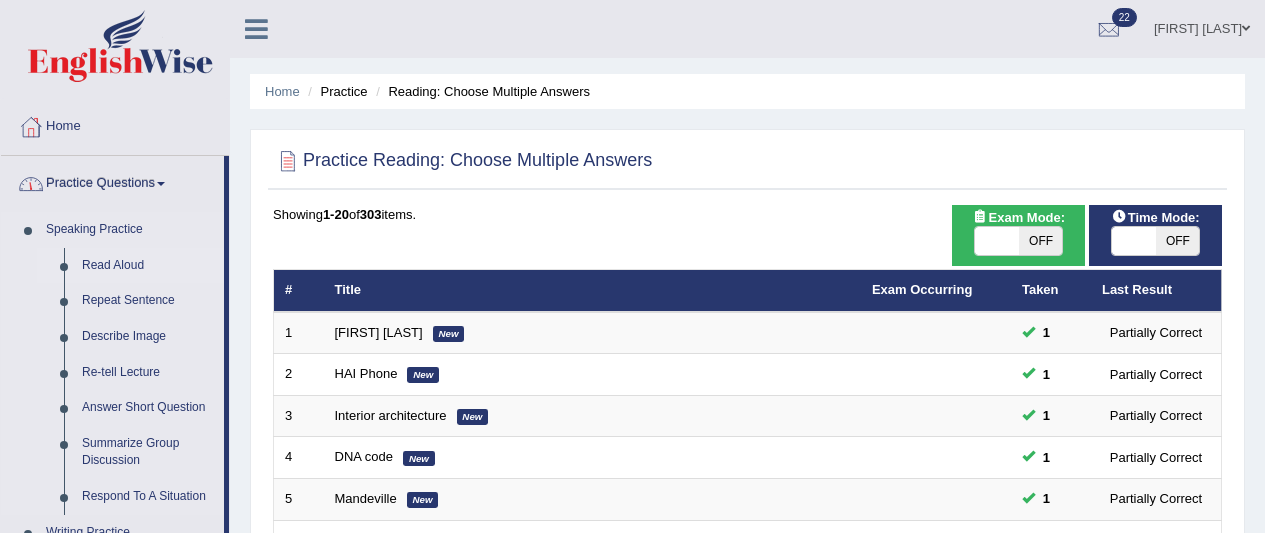 scroll, scrollTop: 0, scrollLeft: 0, axis: both 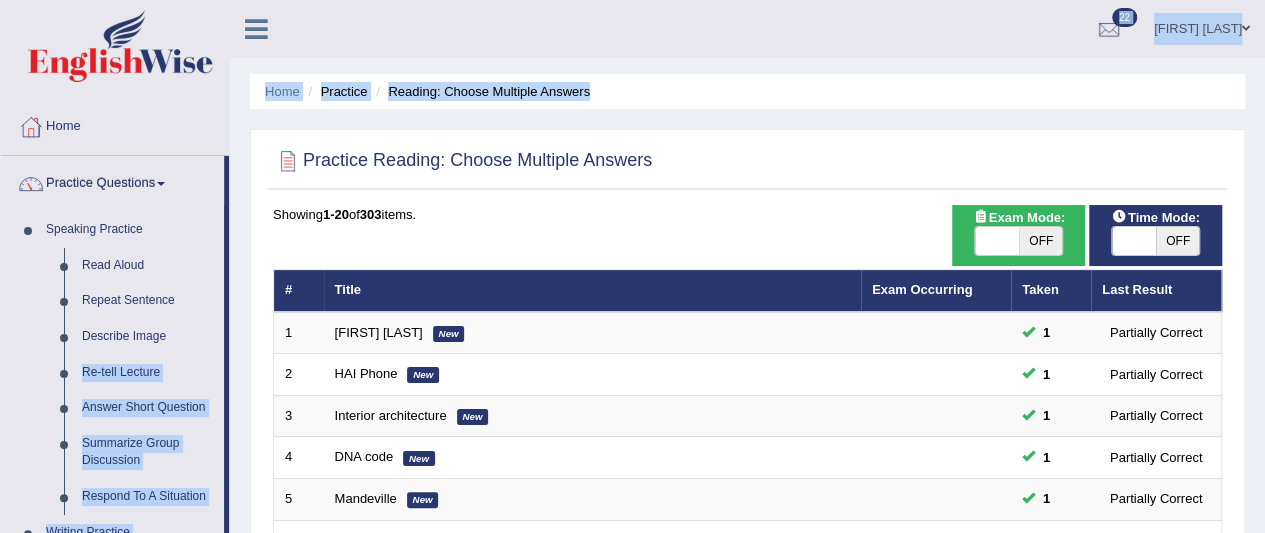 drag, startPoint x: 226, startPoint y: 334, endPoint x: 232, endPoint y: 381, distance: 47.38143 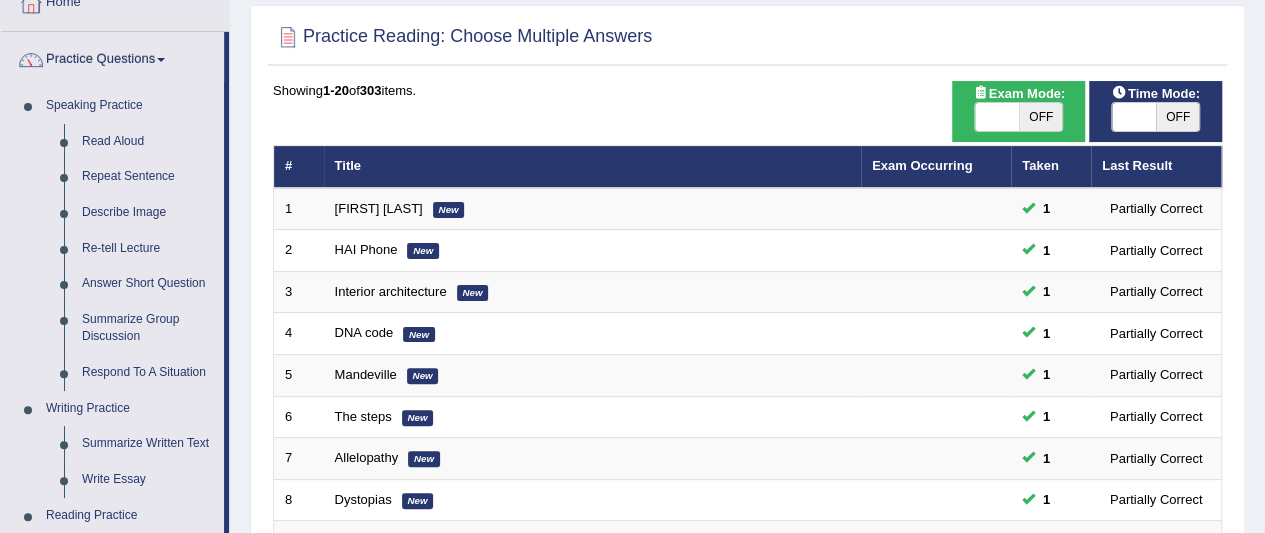 scroll, scrollTop: 129, scrollLeft: 0, axis: vertical 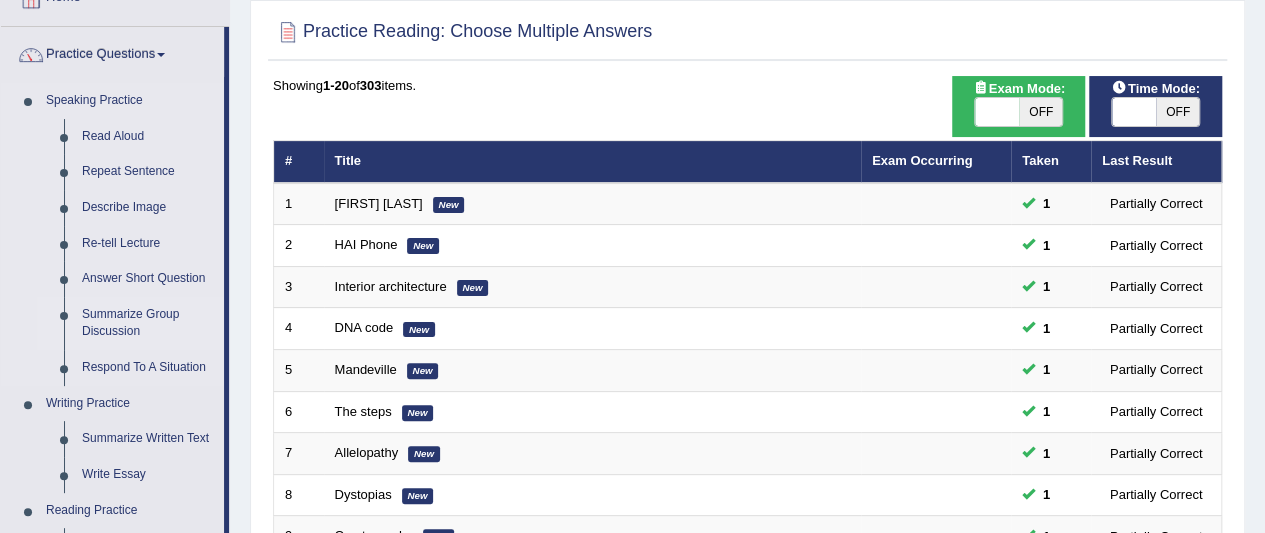click on "Summarize Group Discussion" at bounding box center [148, 323] 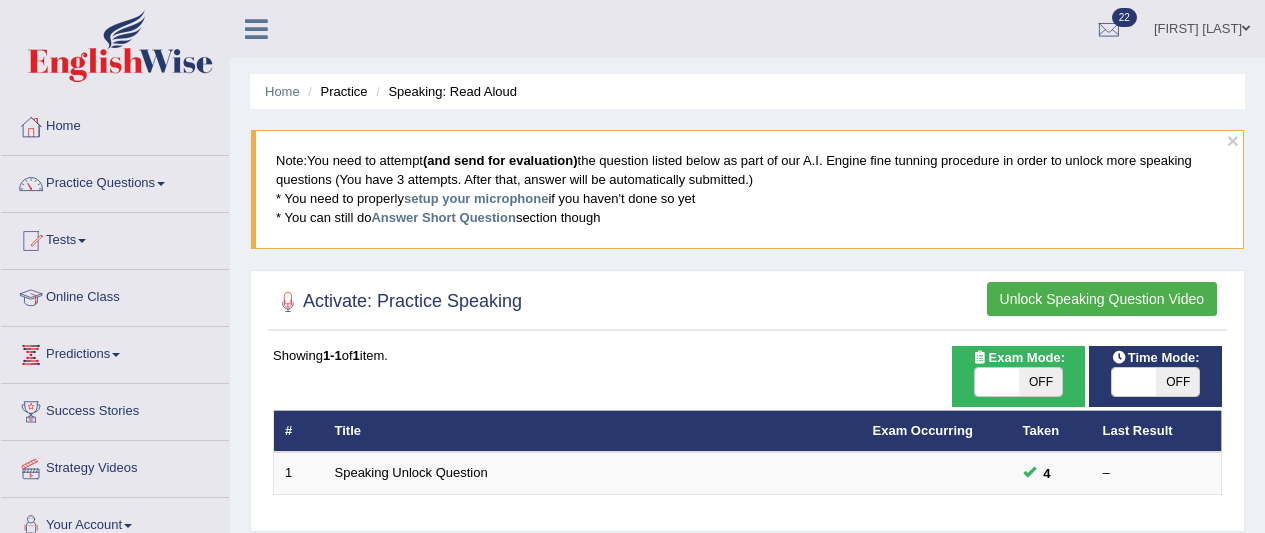 scroll, scrollTop: 0, scrollLeft: 0, axis: both 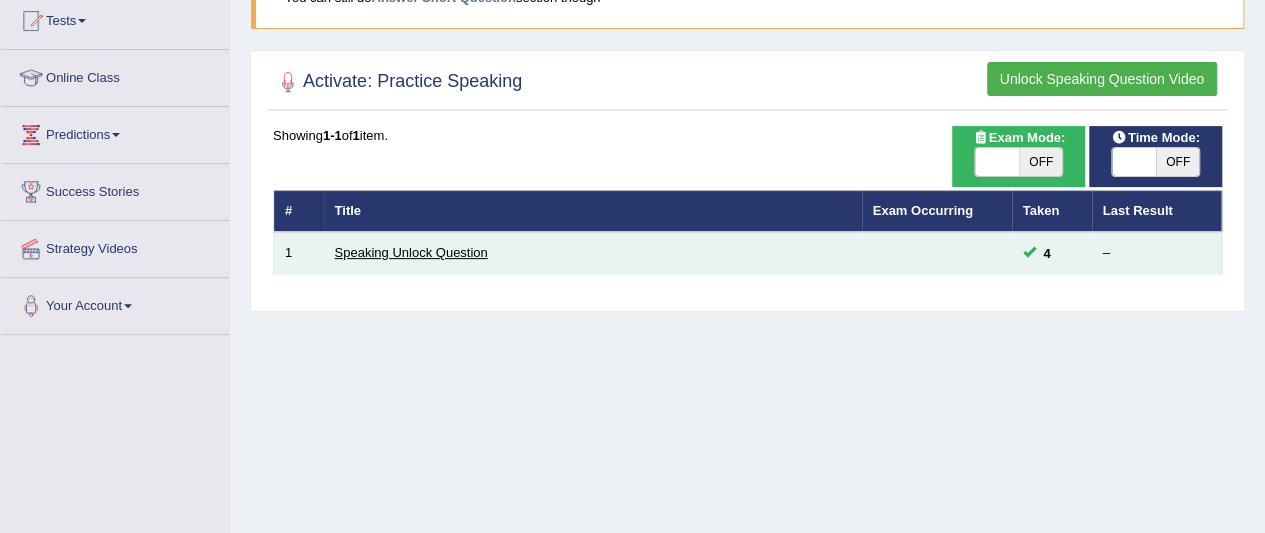 click on "Speaking Unlock Question" at bounding box center [411, 252] 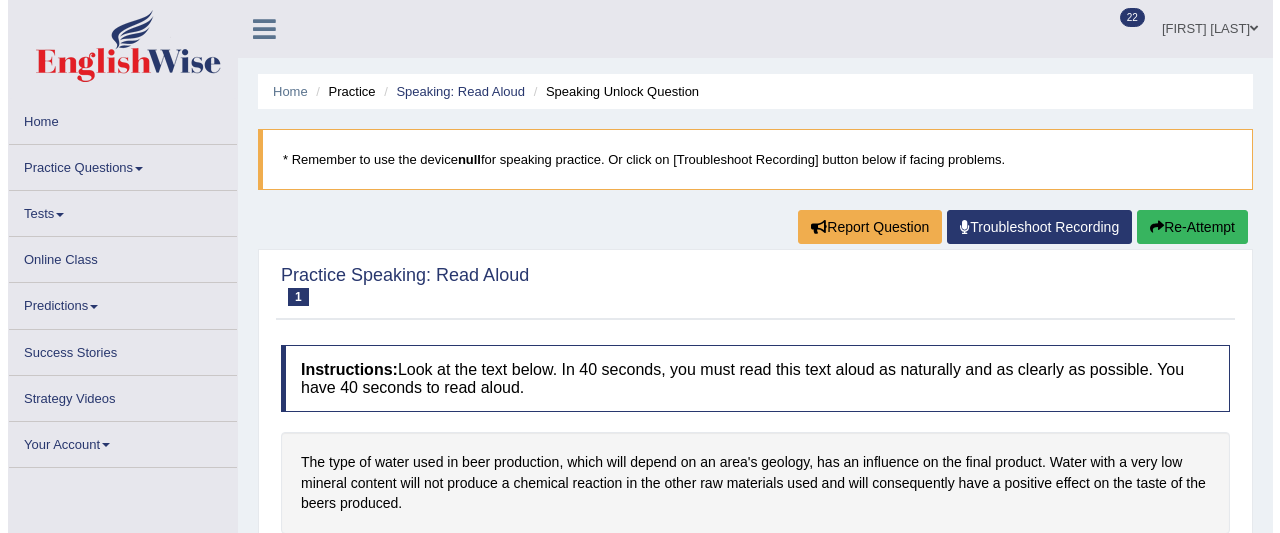 scroll, scrollTop: 0, scrollLeft: 0, axis: both 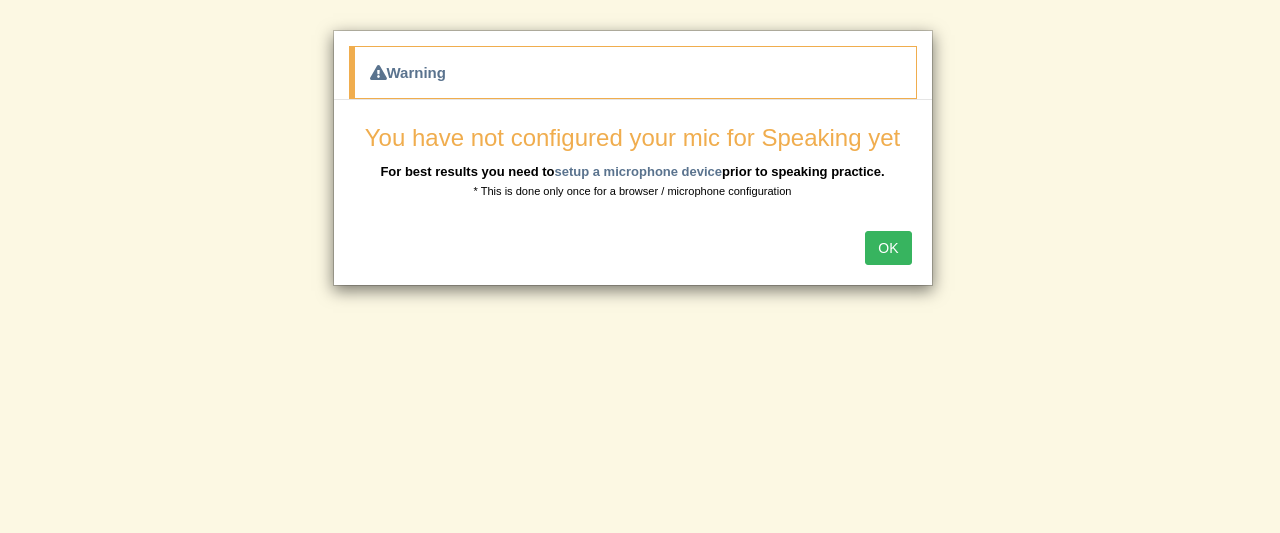 click on "OK" at bounding box center (888, 248) 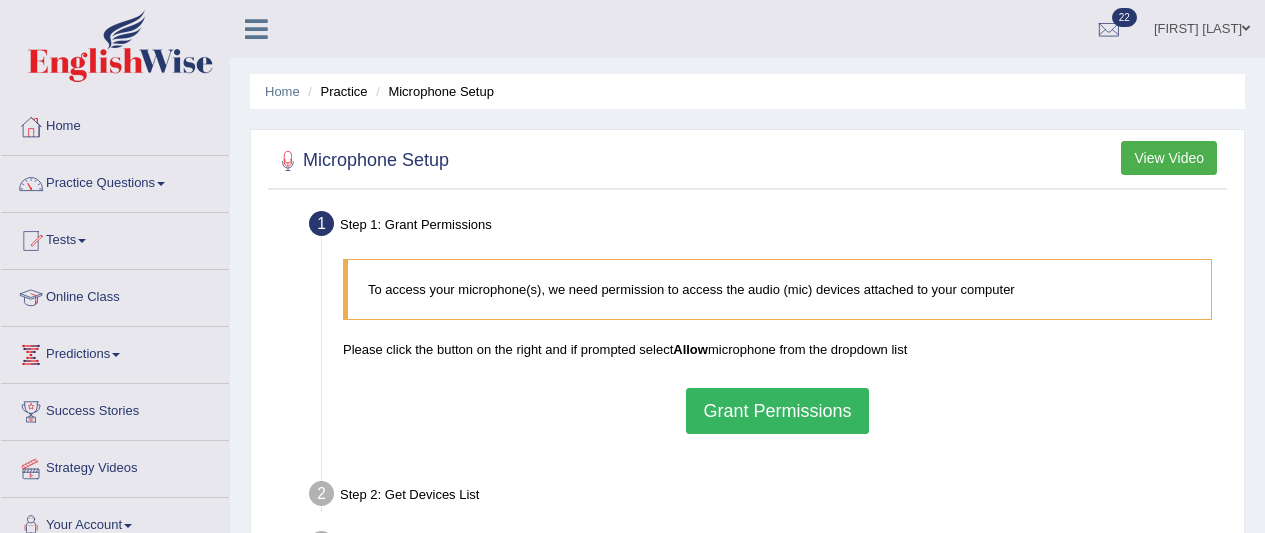 scroll, scrollTop: 0, scrollLeft: 0, axis: both 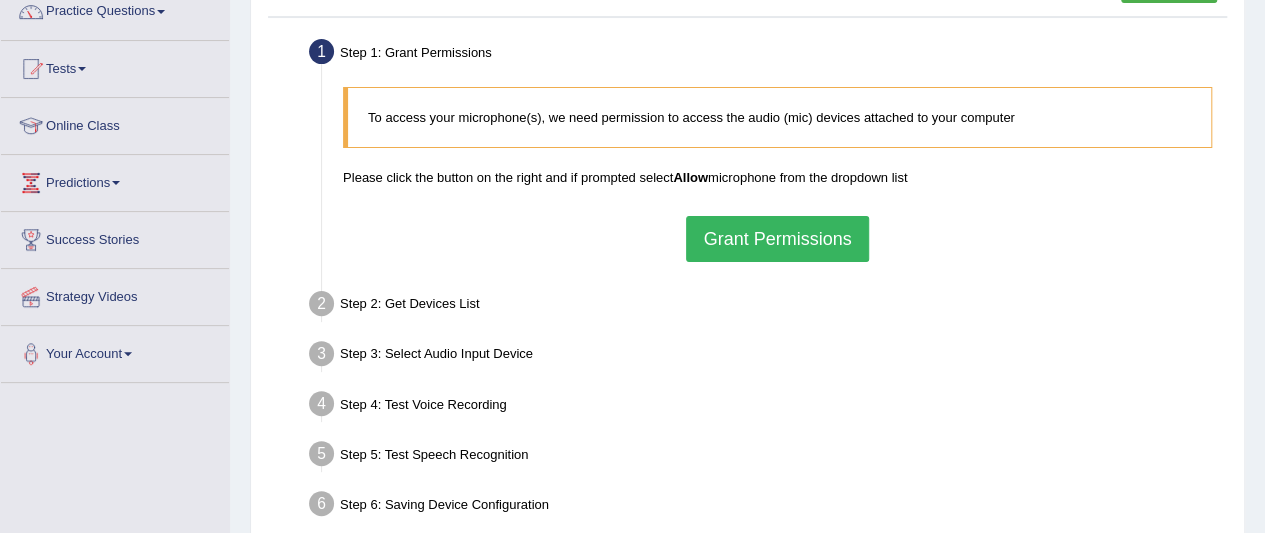 click on "Grant Permissions" at bounding box center [777, 239] 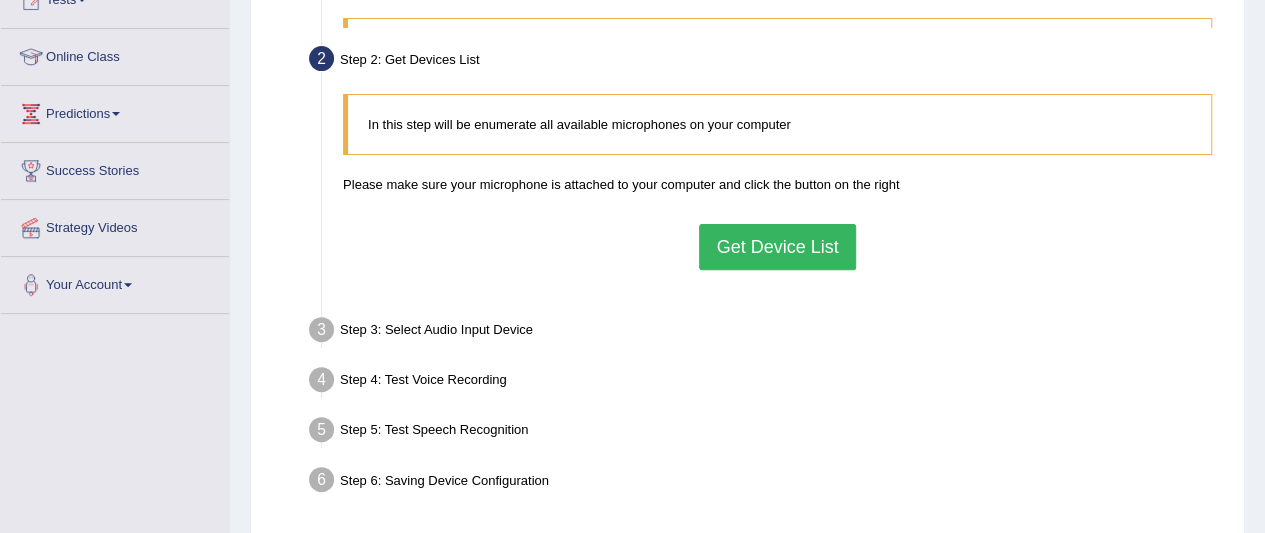 scroll, scrollTop: 174, scrollLeft: 0, axis: vertical 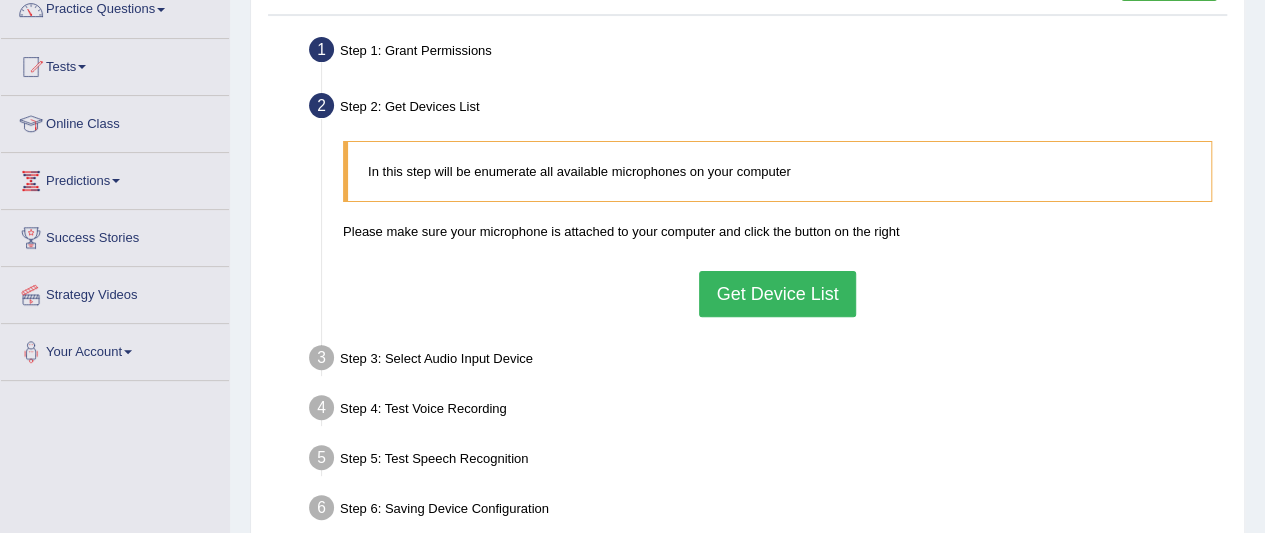 click on "Get Device List" at bounding box center [777, 294] 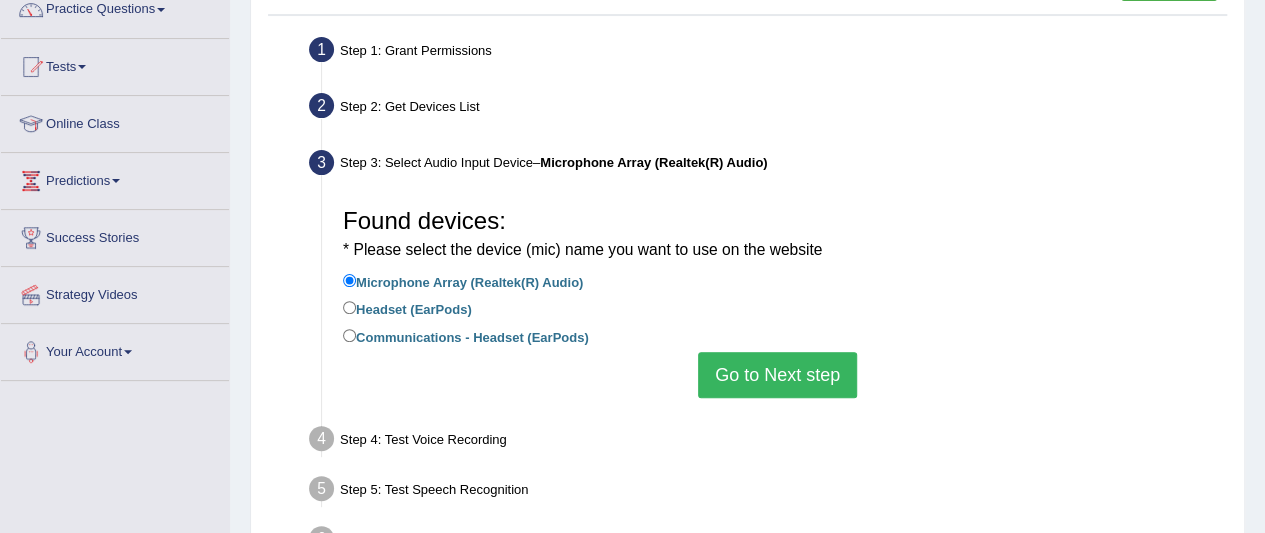 click on "Go to Next step" at bounding box center (777, 375) 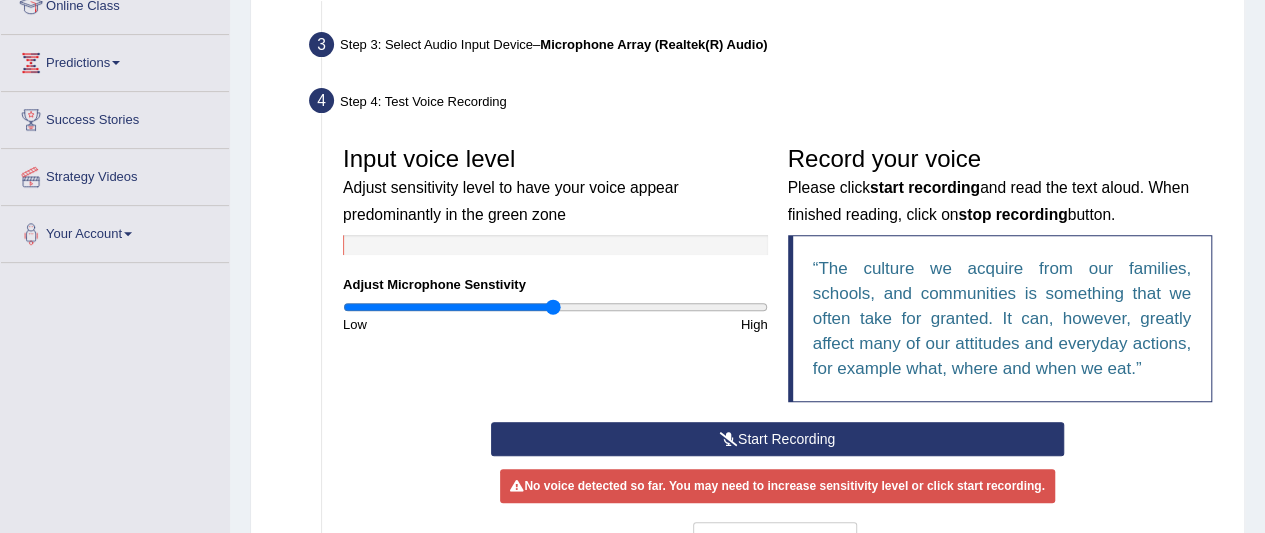 scroll, scrollTop: 305, scrollLeft: 0, axis: vertical 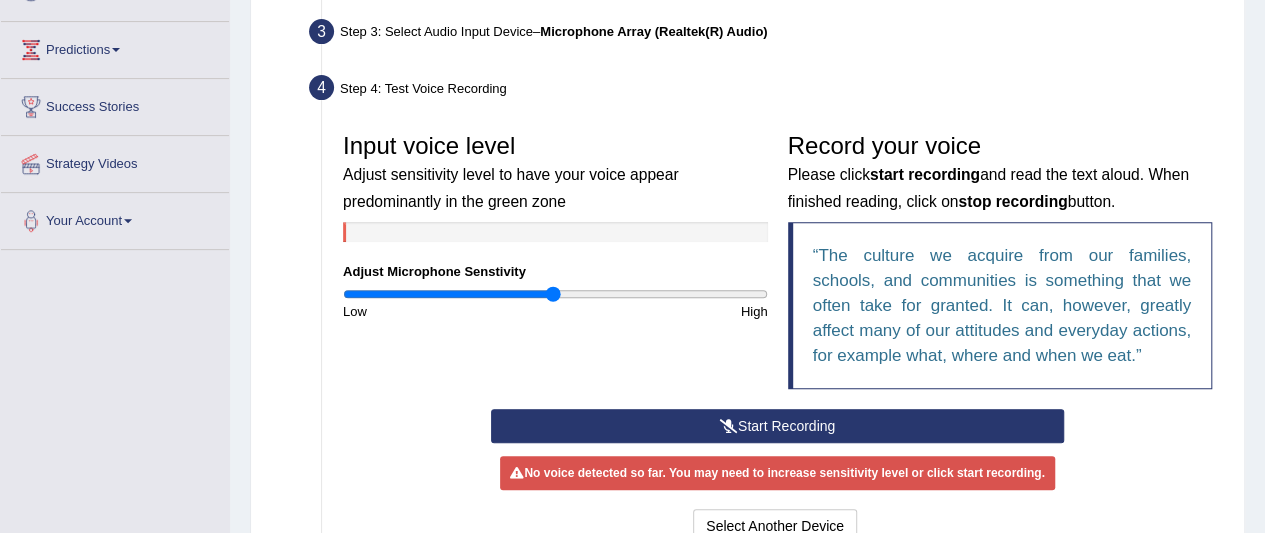 click on "Start Recording" at bounding box center (777, 426) 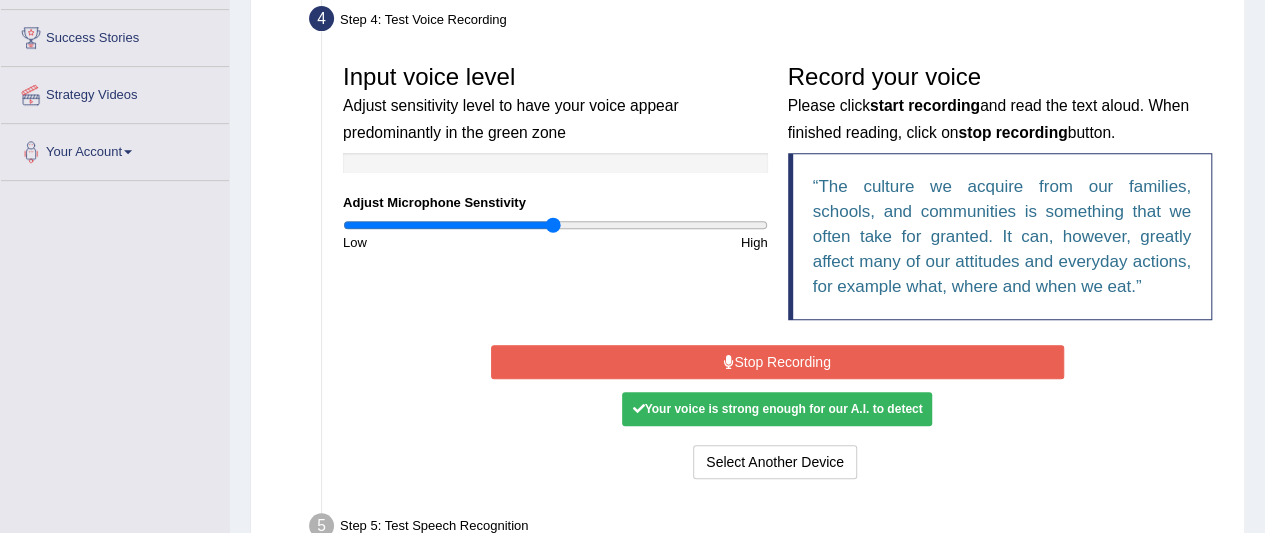 scroll, scrollTop: 428, scrollLeft: 0, axis: vertical 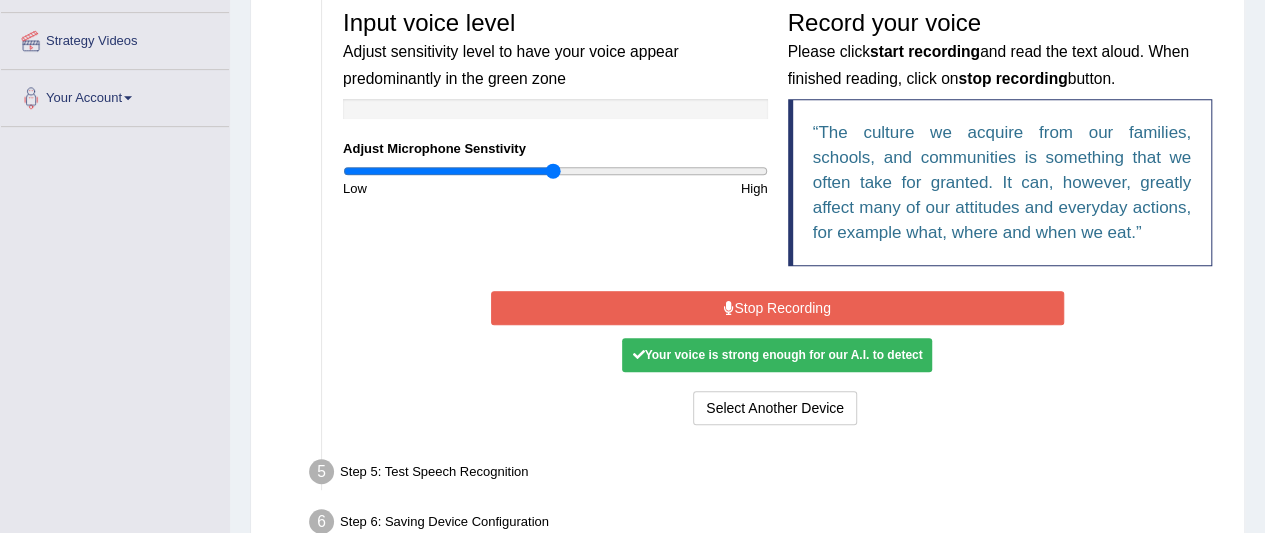 click on "Stop Recording" at bounding box center (777, 308) 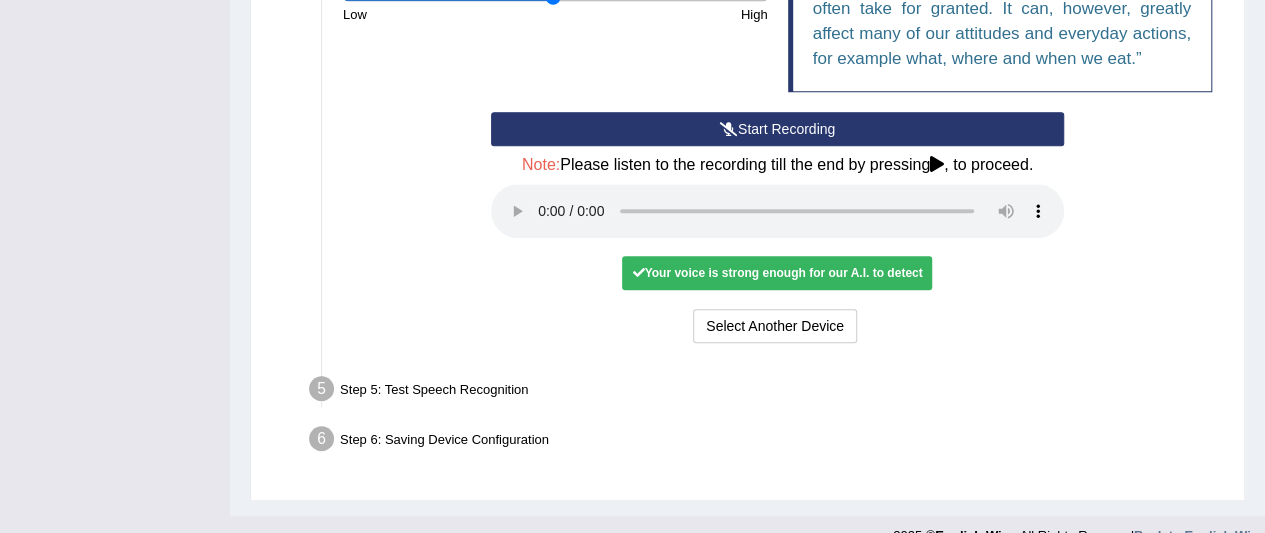 scroll, scrollTop: 604, scrollLeft: 0, axis: vertical 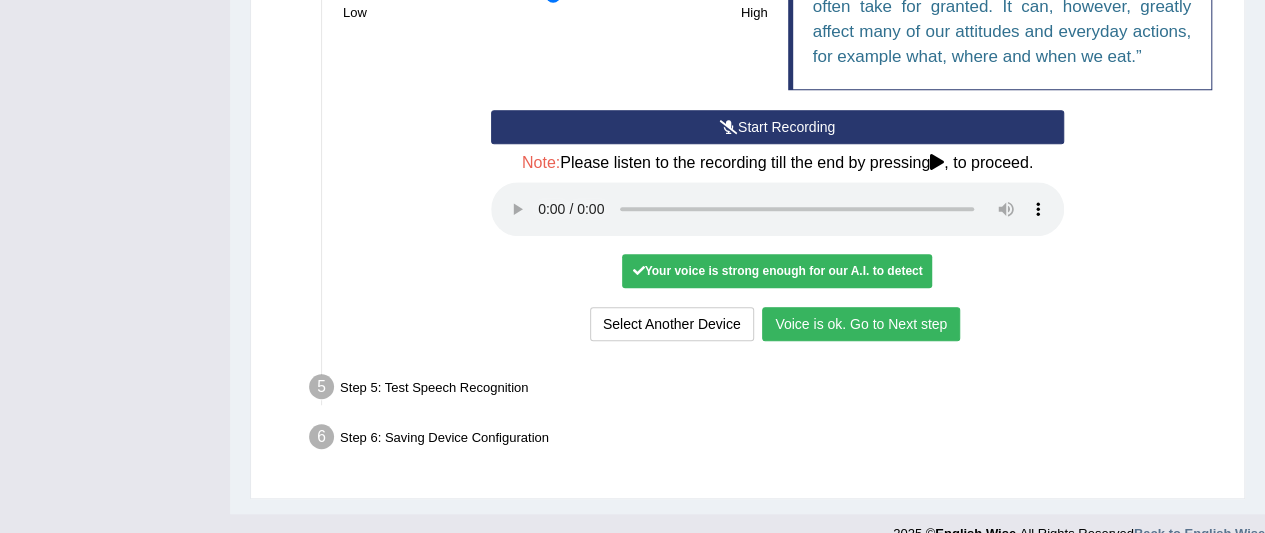 click on "Voice is ok. Go to Next step" at bounding box center [861, 324] 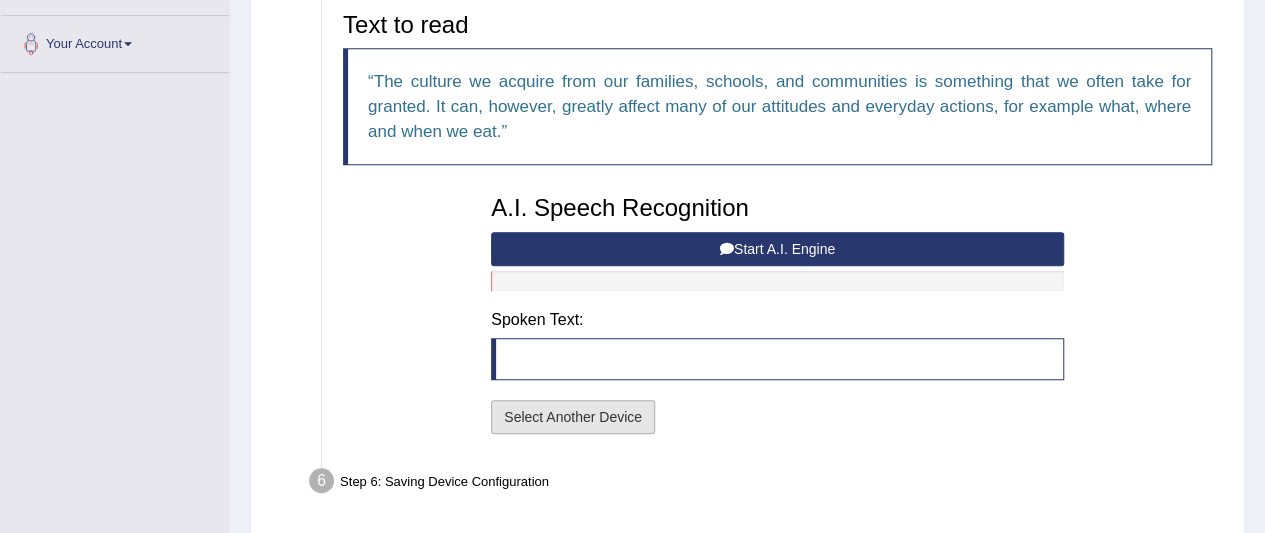 scroll, scrollTop: 435, scrollLeft: 0, axis: vertical 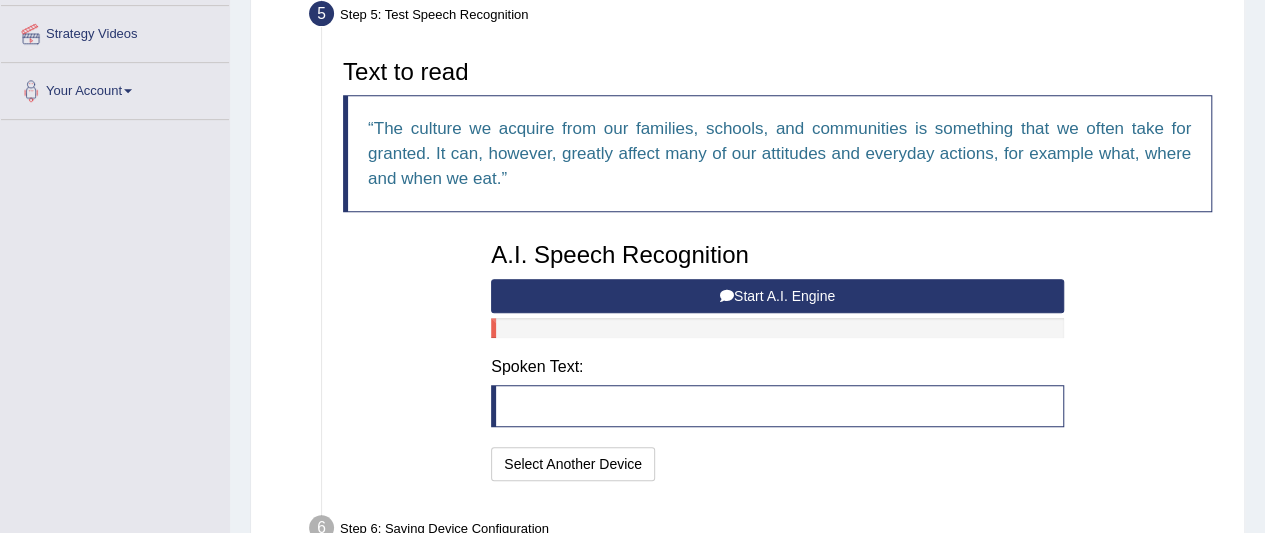 click on "Start A.I. Engine" at bounding box center (777, 296) 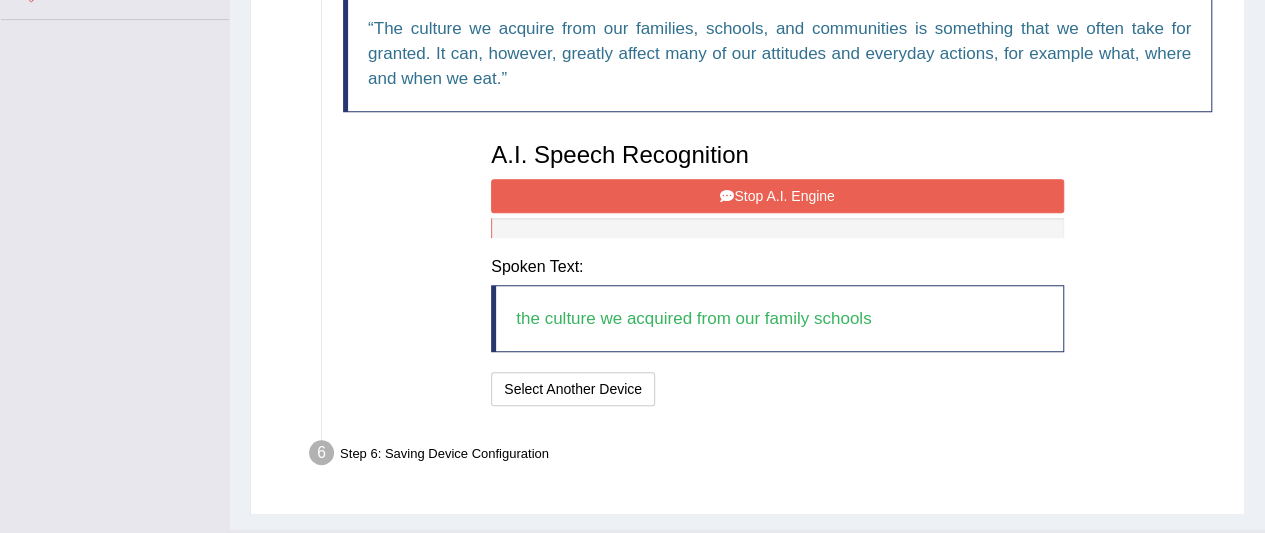 scroll, scrollTop: 536, scrollLeft: 0, axis: vertical 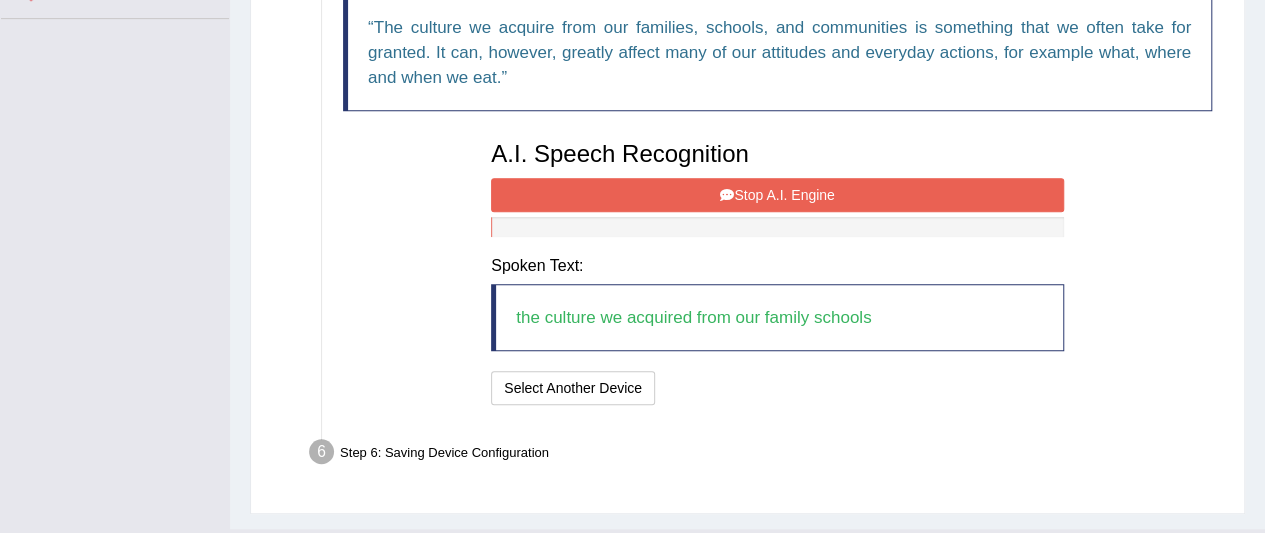 click on "Stop A.I. Engine" at bounding box center (777, 195) 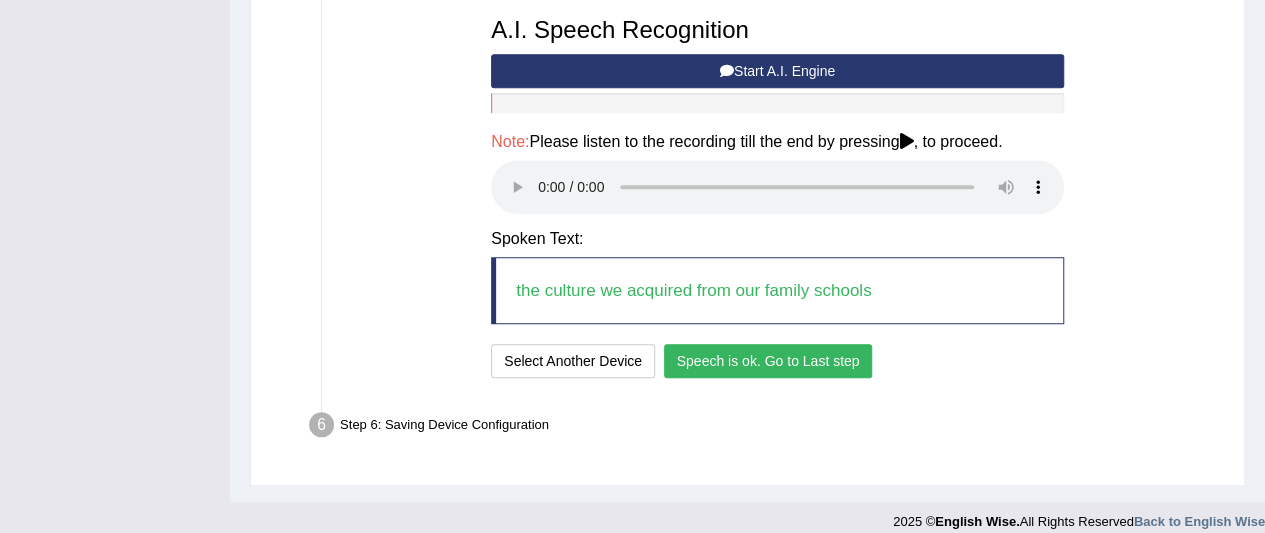 click on "Speech is ok. Go to Last step" at bounding box center [768, 361] 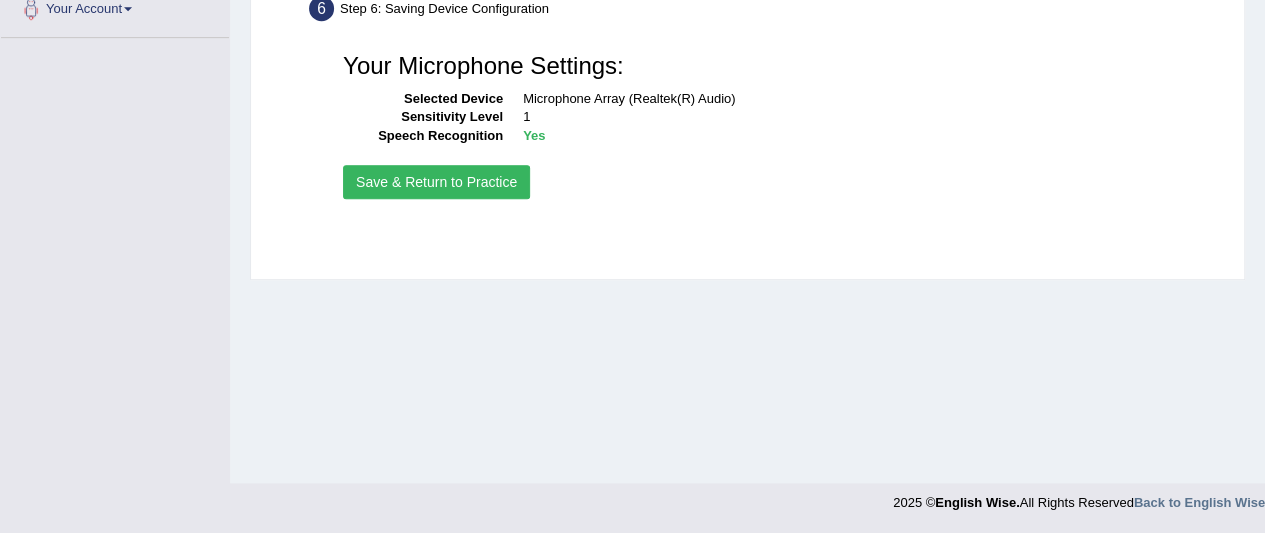 scroll, scrollTop: 516, scrollLeft: 0, axis: vertical 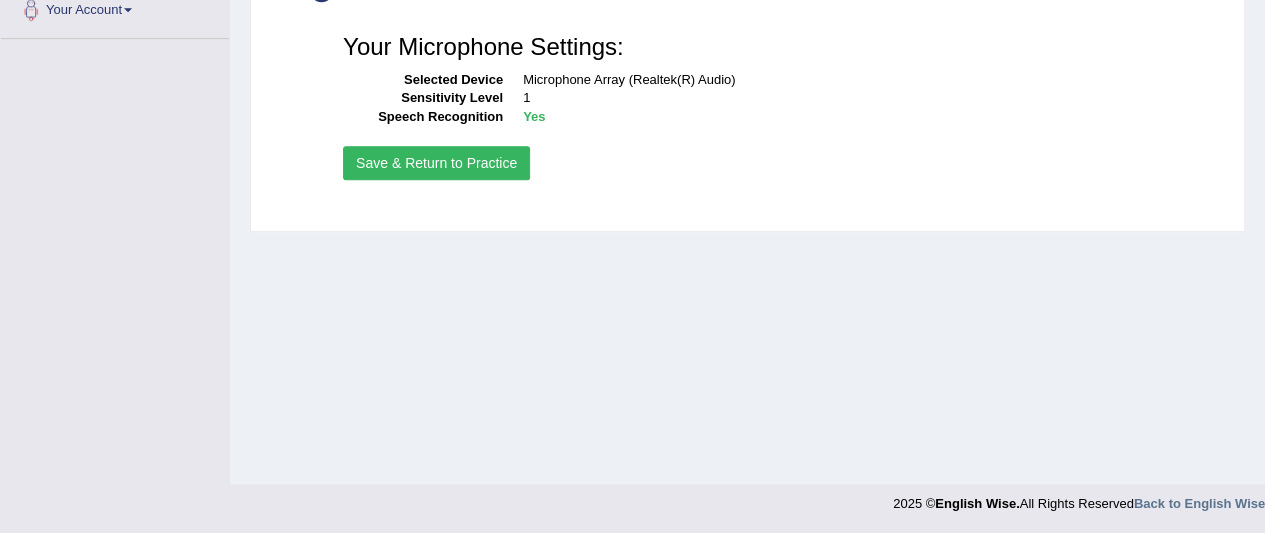click on "Save & Return to Practice" at bounding box center (436, 163) 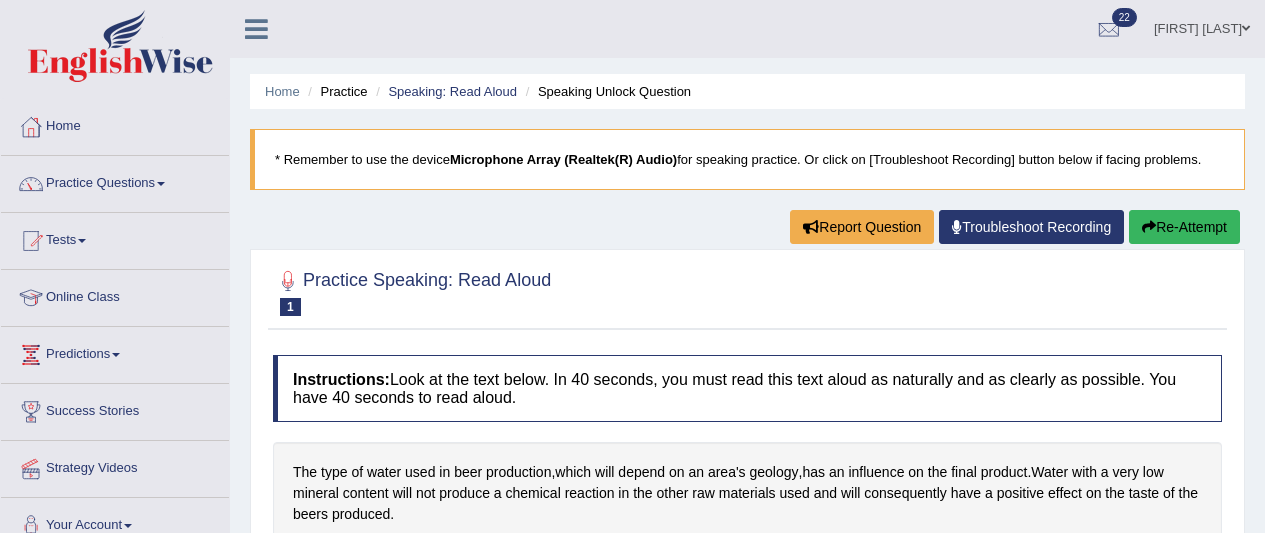 scroll, scrollTop: 0, scrollLeft: 0, axis: both 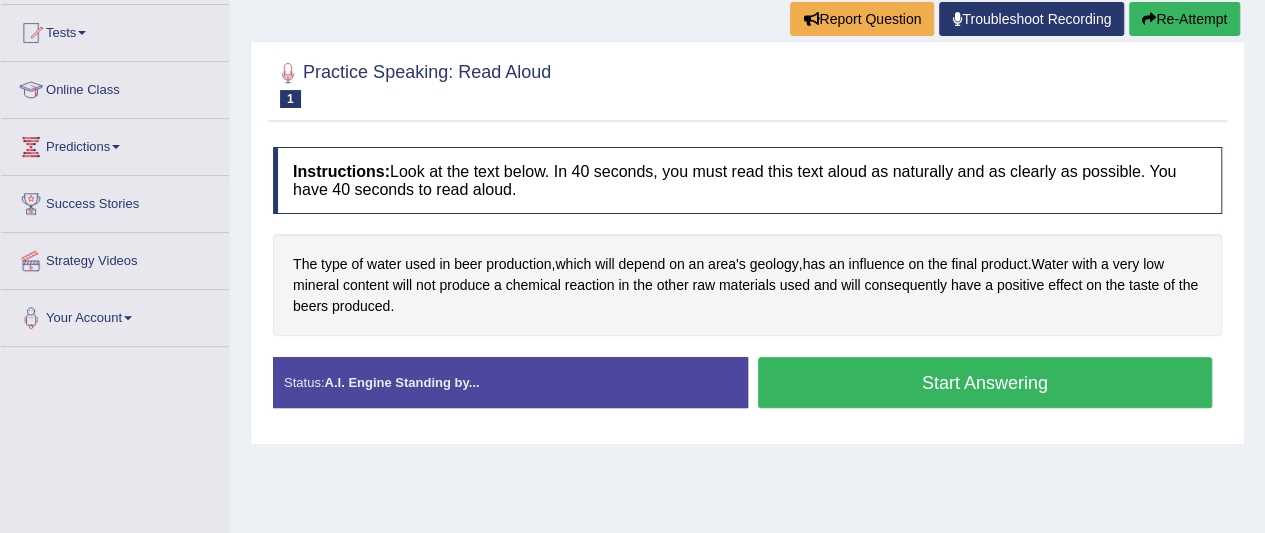 click on "Start Answering" at bounding box center [985, 382] 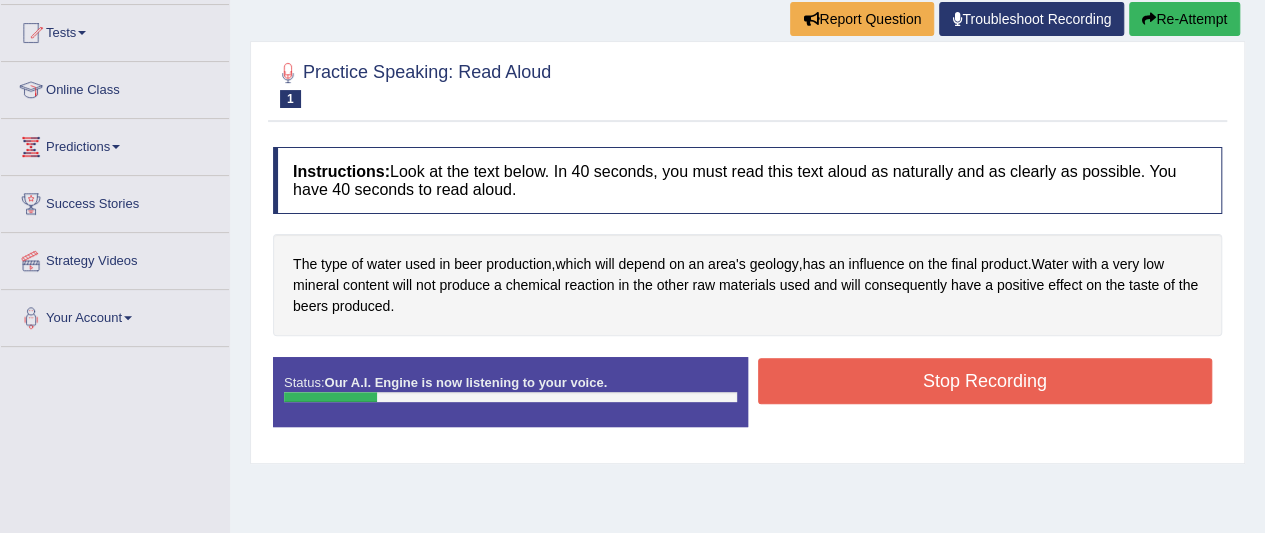 click on "Stop Recording" at bounding box center (985, 381) 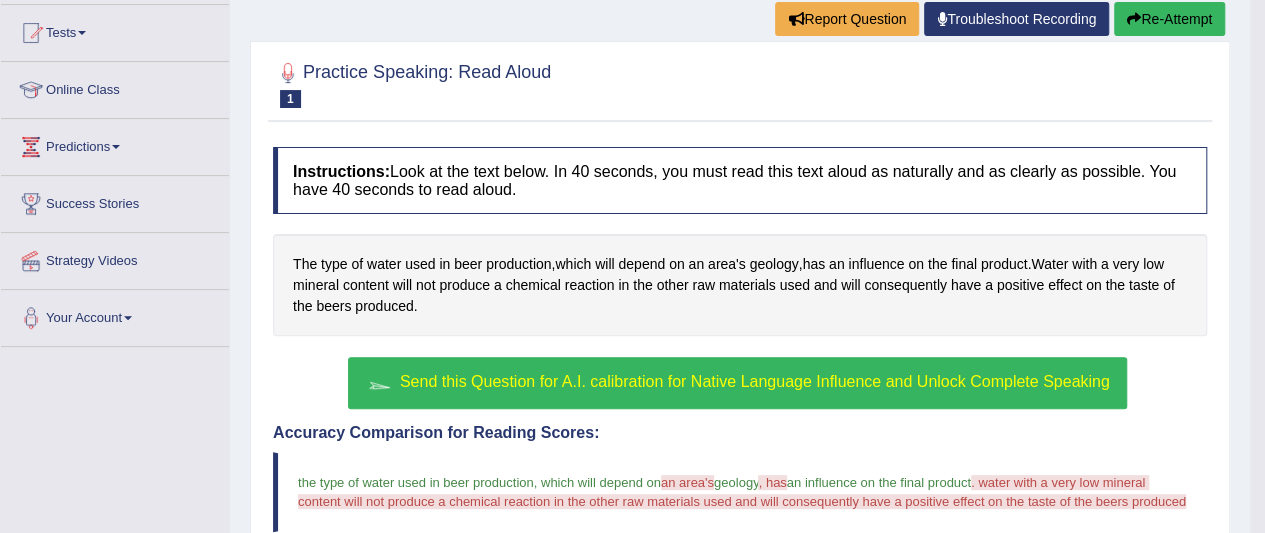 click on "Send this Question for A.I. calibration for Native Language Influence and Unlock Complete Speaking" at bounding box center (737, 383) 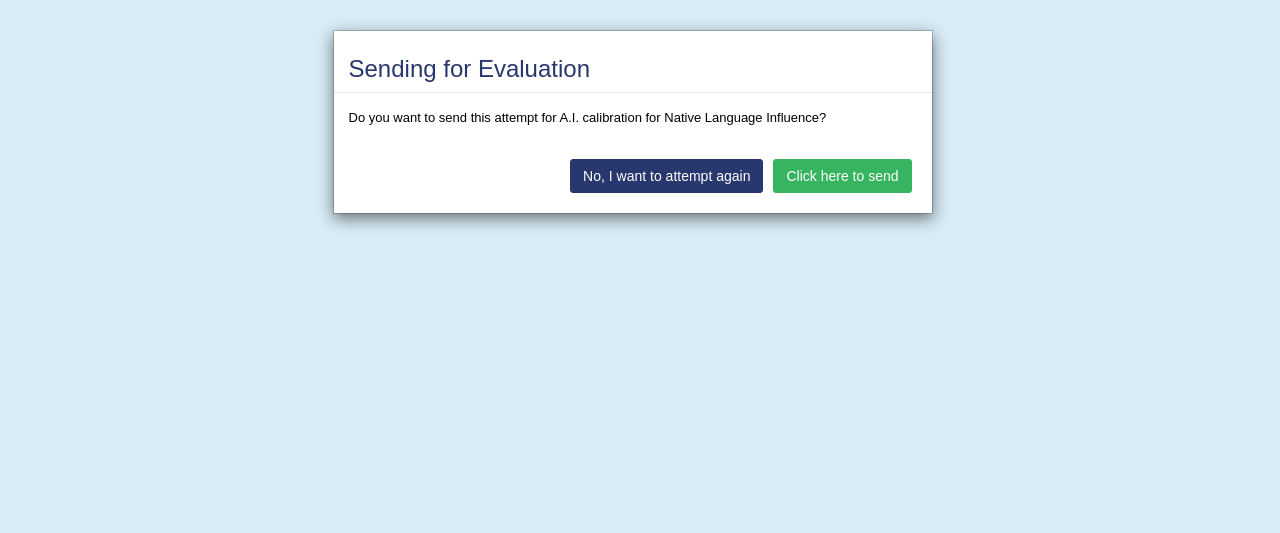 click on "Click here to send" at bounding box center (842, 176) 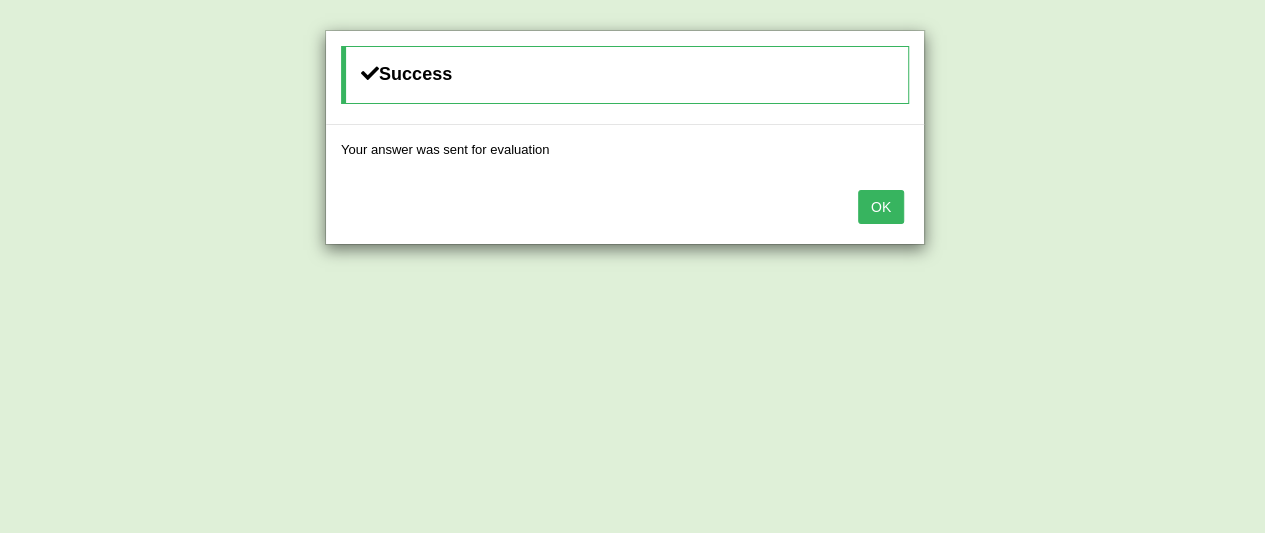 click on "OK" at bounding box center (625, 209) 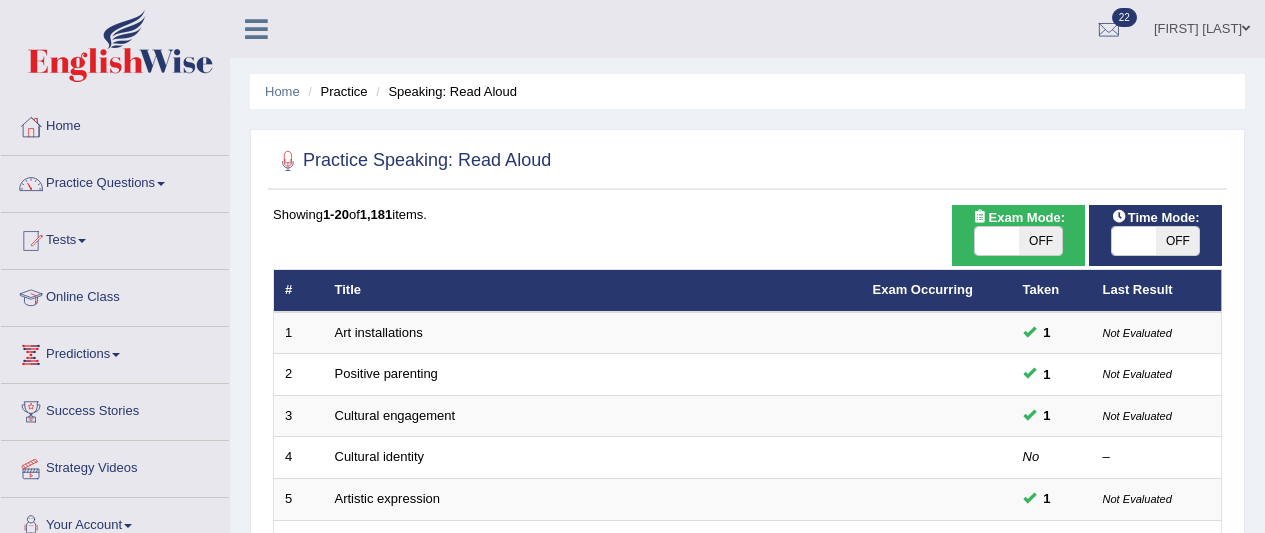 scroll, scrollTop: 0, scrollLeft: 0, axis: both 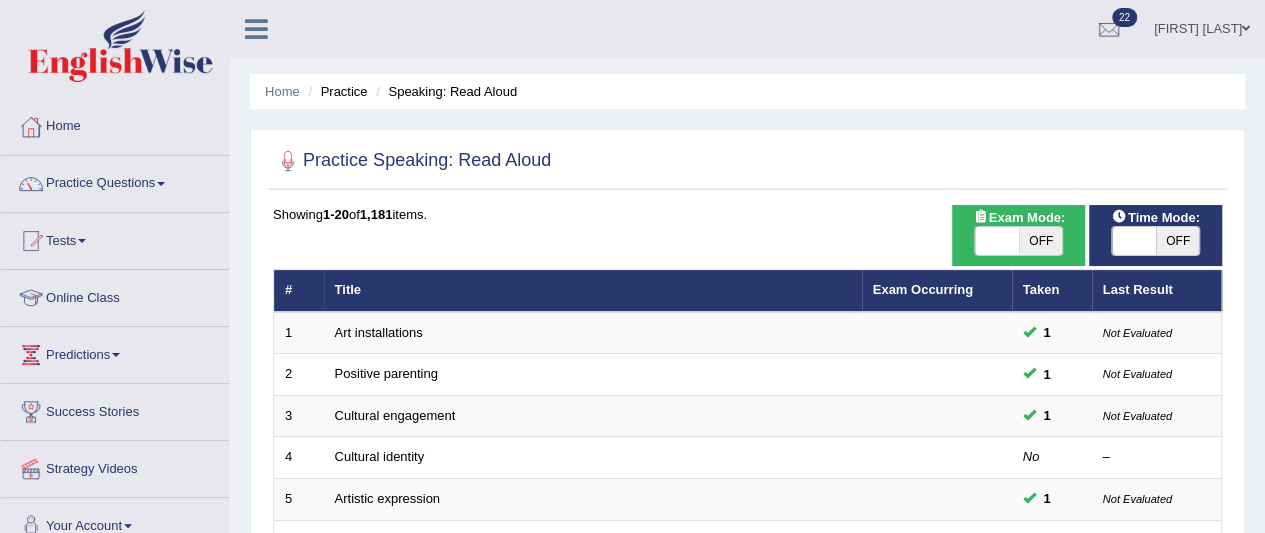 click on "Practice Questions" at bounding box center (115, 181) 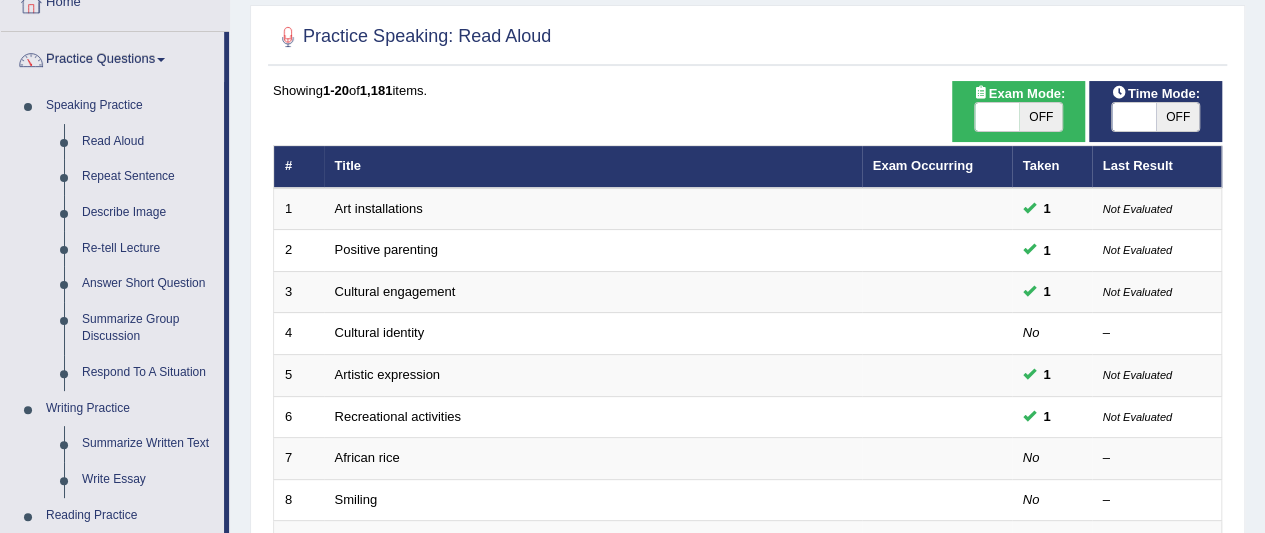 scroll, scrollTop: 123, scrollLeft: 0, axis: vertical 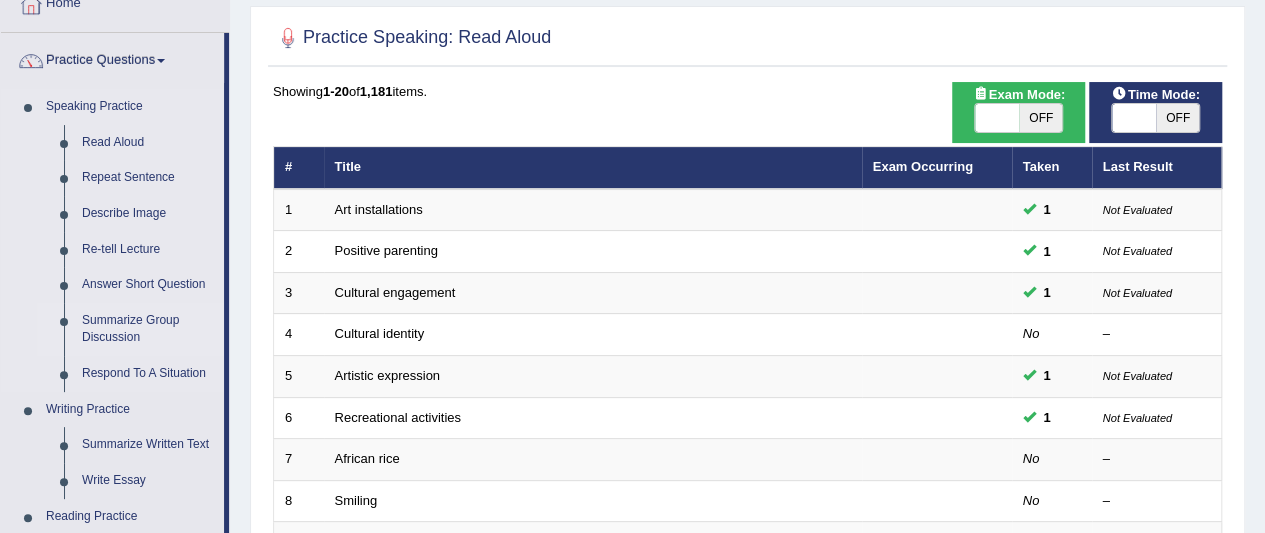 click on "Summarize Group Discussion" at bounding box center [148, 329] 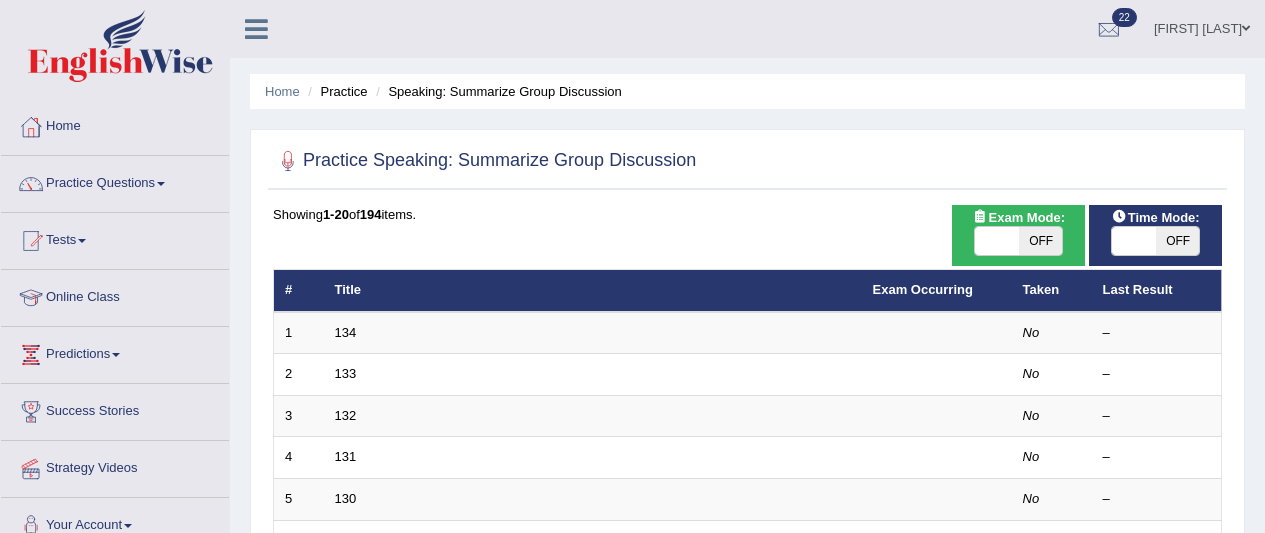 scroll, scrollTop: 0, scrollLeft: 0, axis: both 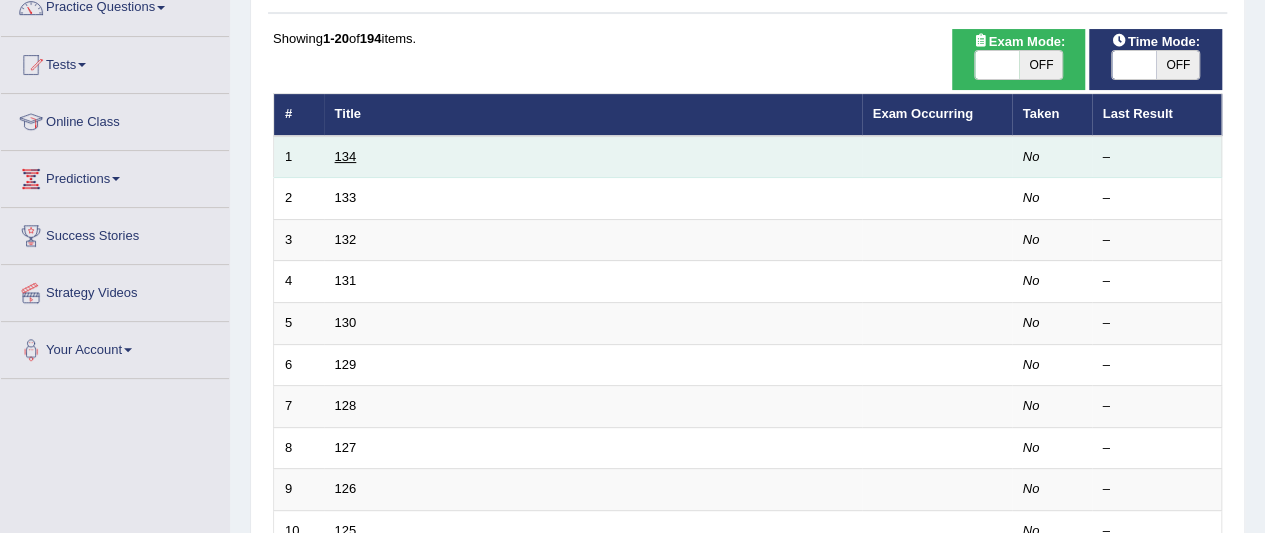 click on "134" at bounding box center [346, 156] 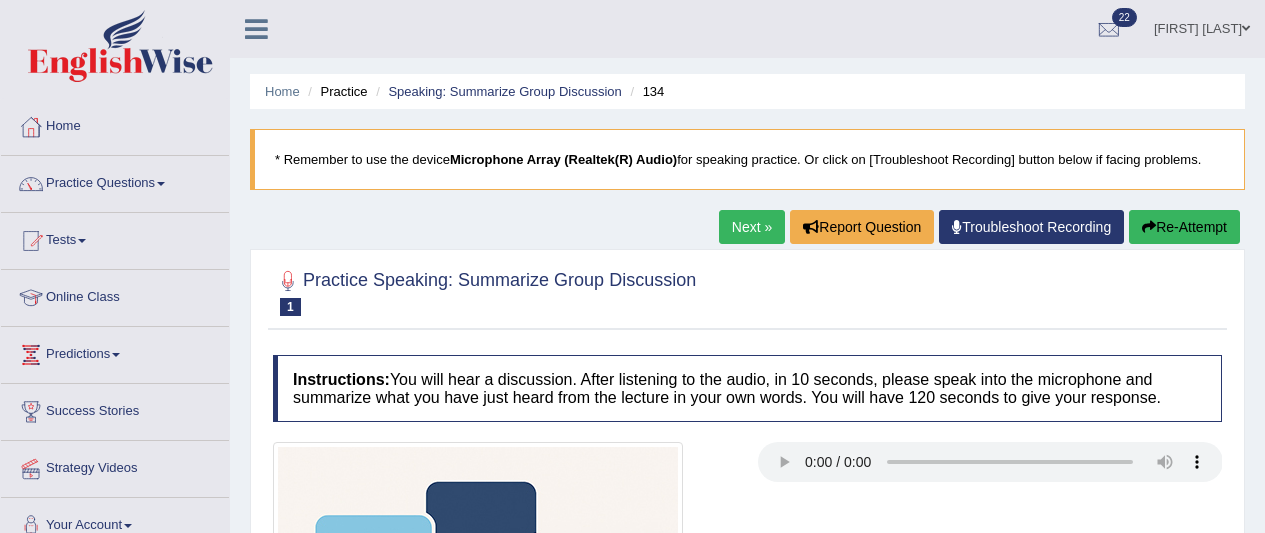 scroll, scrollTop: 0, scrollLeft: 0, axis: both 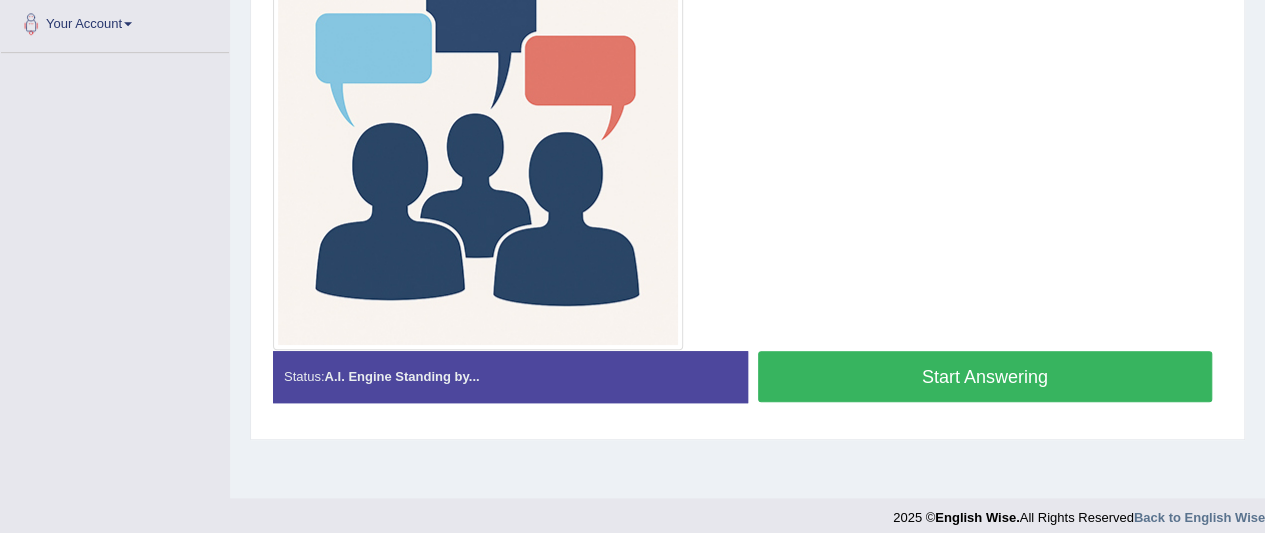 click on "Start Answering" at bounding box center [985, 376] 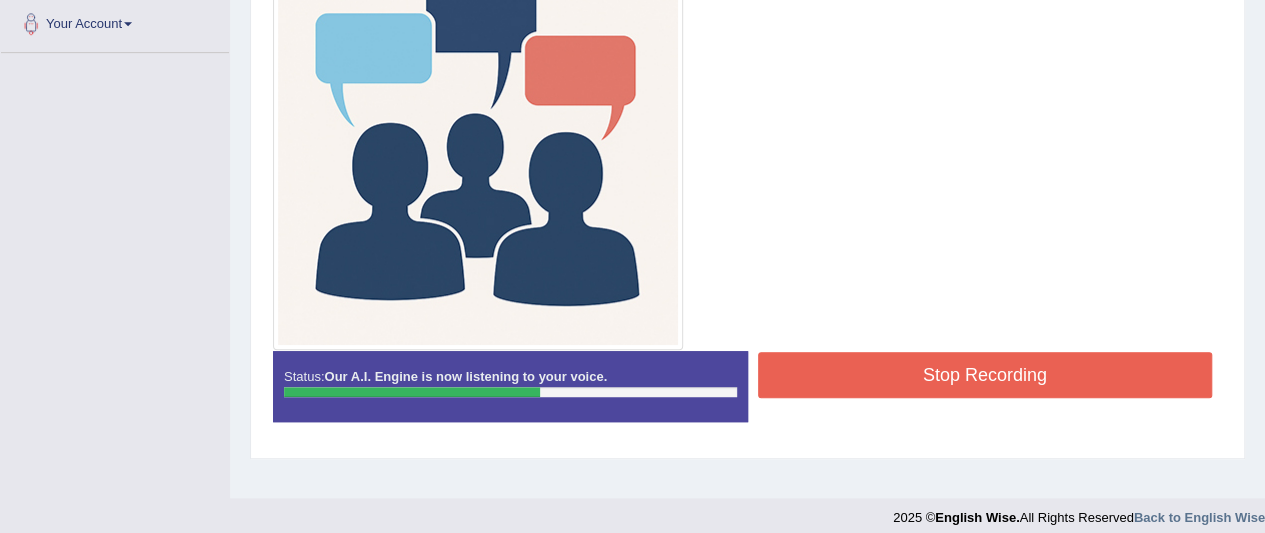 click on "Stop Recording" at bounding box center (985, 375) 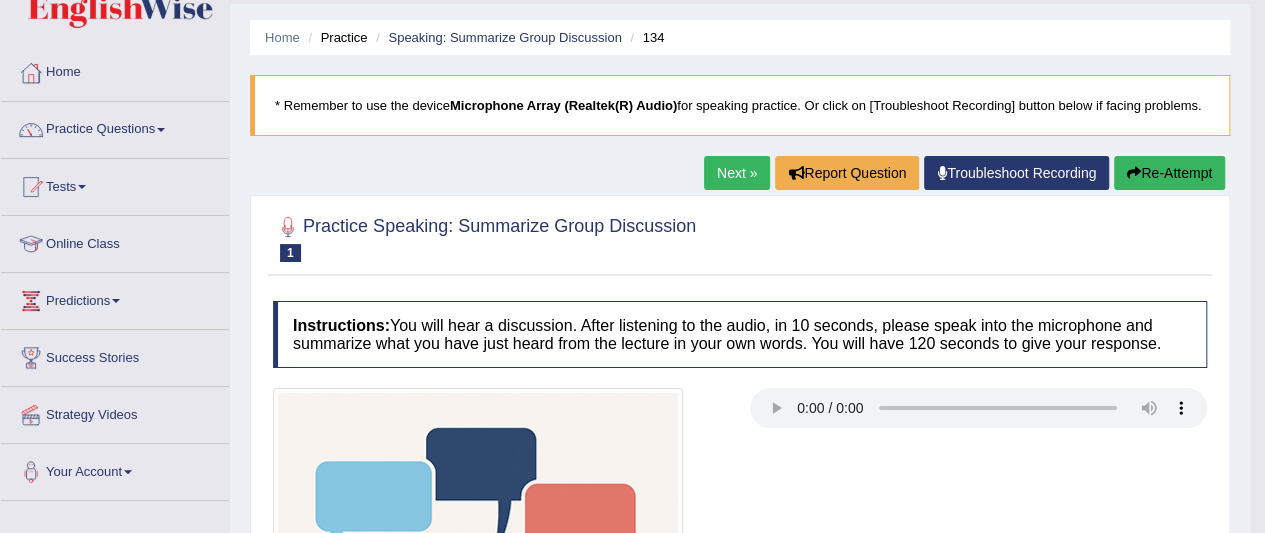 scroll, scrollTop: 56, scrollLeft: 0, axis: vertical 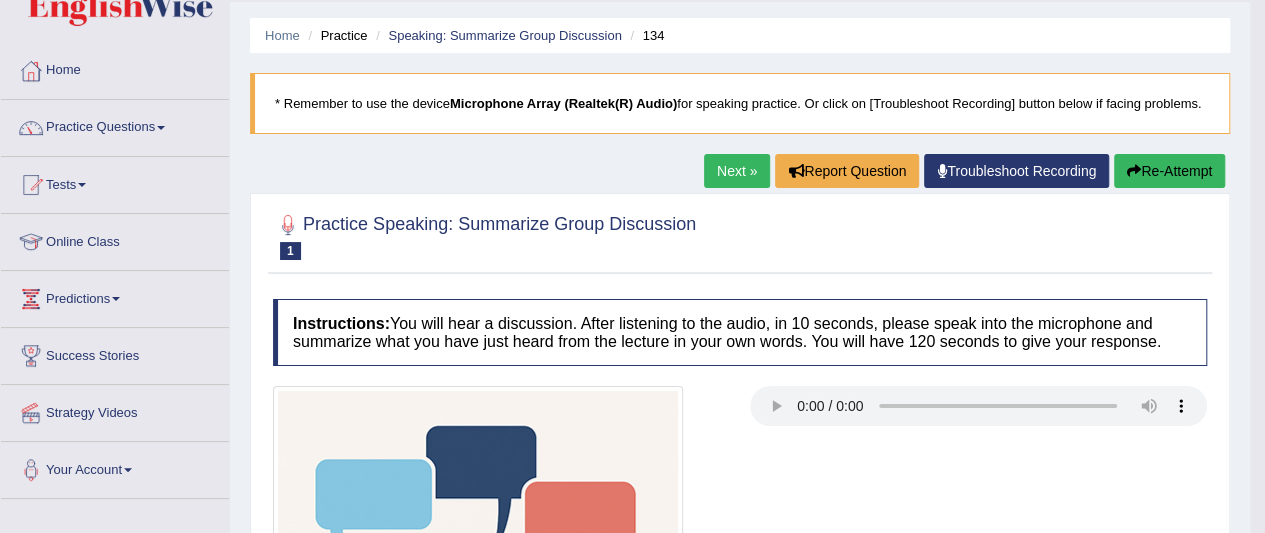 click on "Next »" at bounding box center [737, 171] 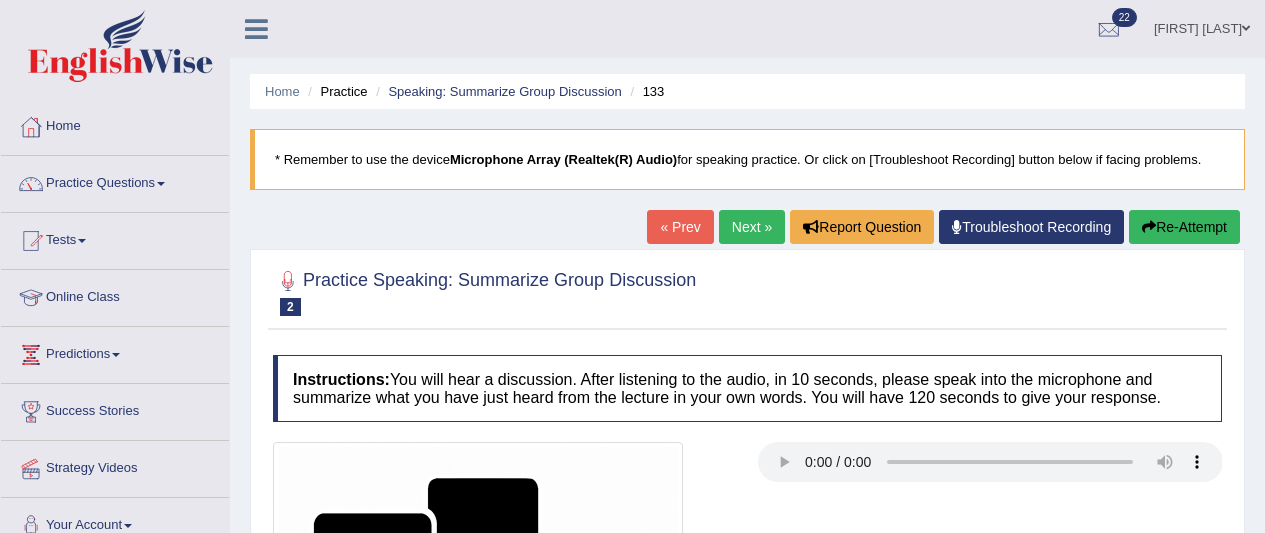 scroll, scrollTop: 255, scrollLeft: 0, axis: vertical 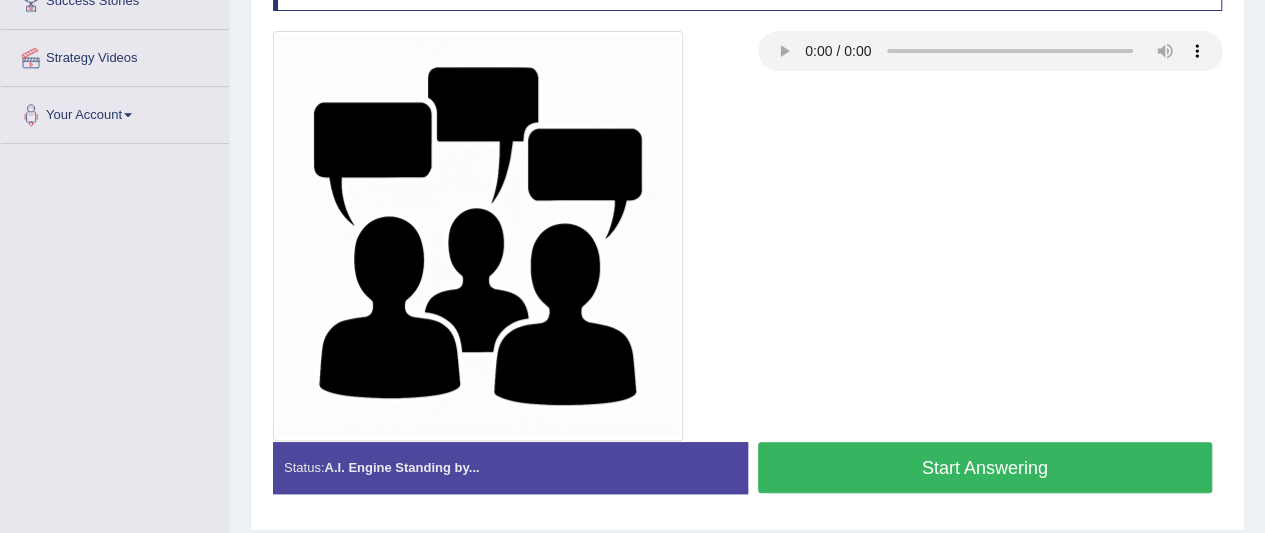click on "Start Answering" at bounding box center (985, 467) 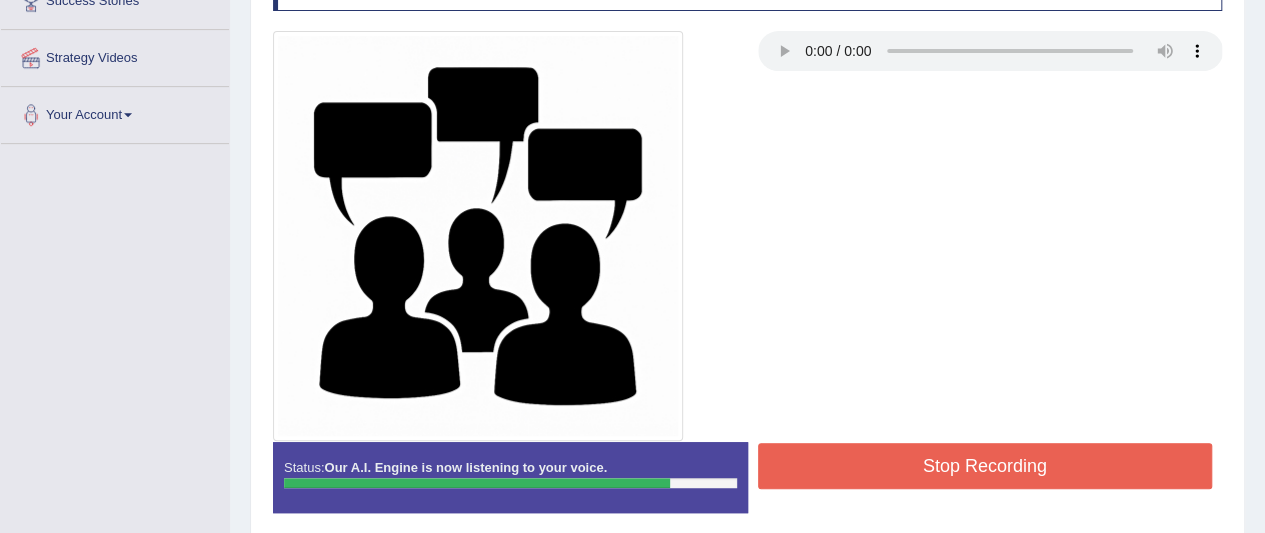 click on "Stop Recording" at bounding box center [985, 466] 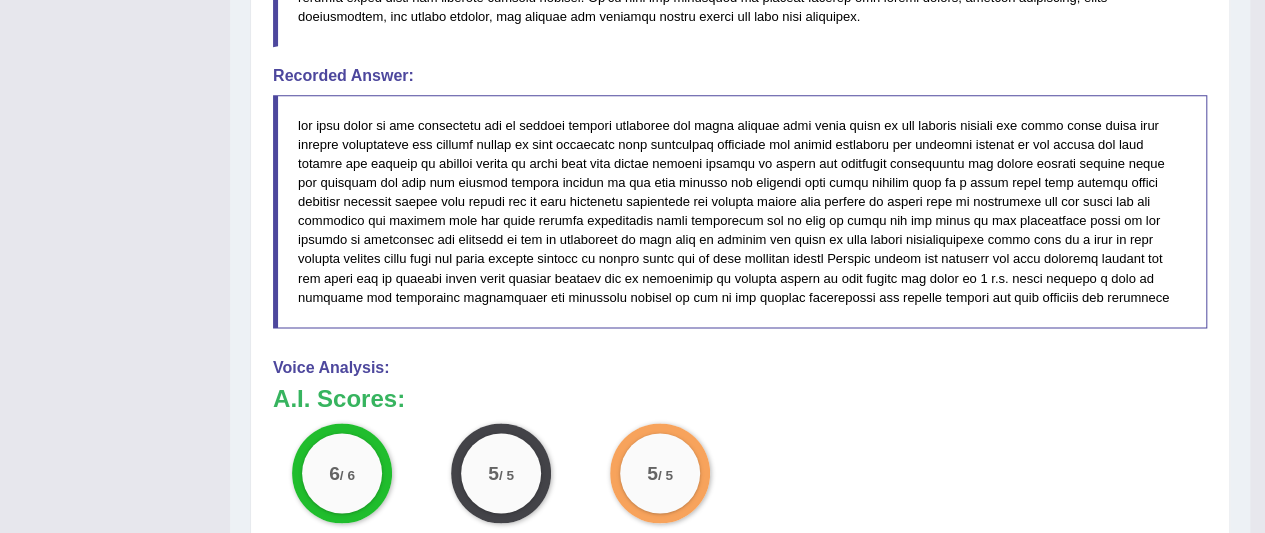 scroll, scrollTop: 1251, scrollLeft: 0, axis: vertical 